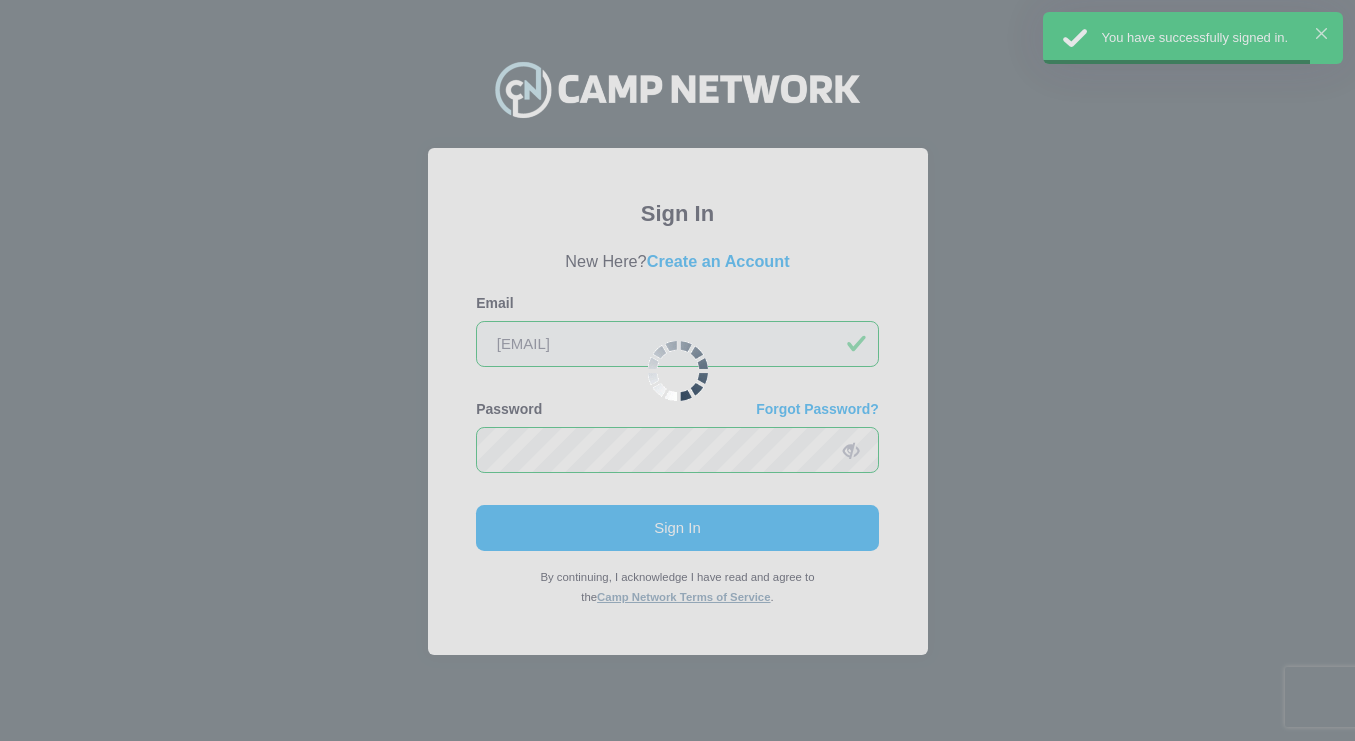 scroll, scrollTop: 0, scrollLeft: 0, axis: both 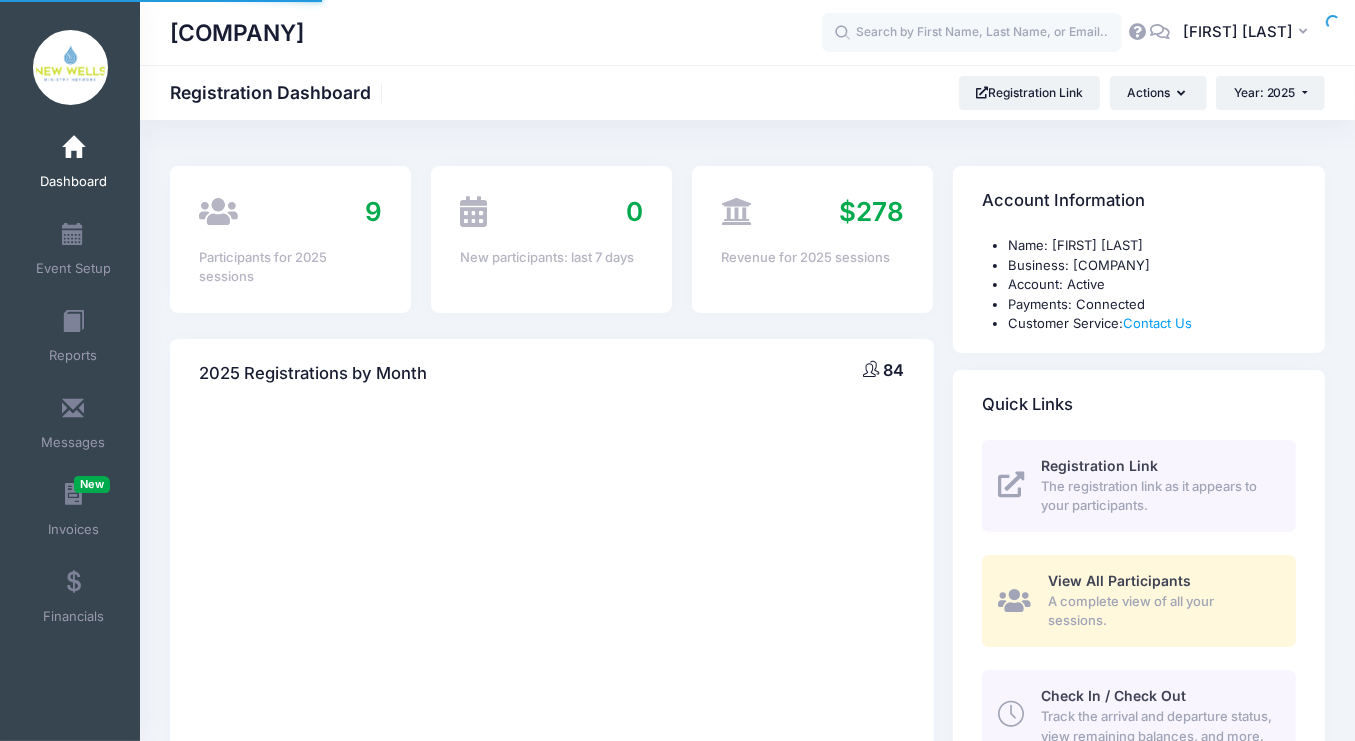 select 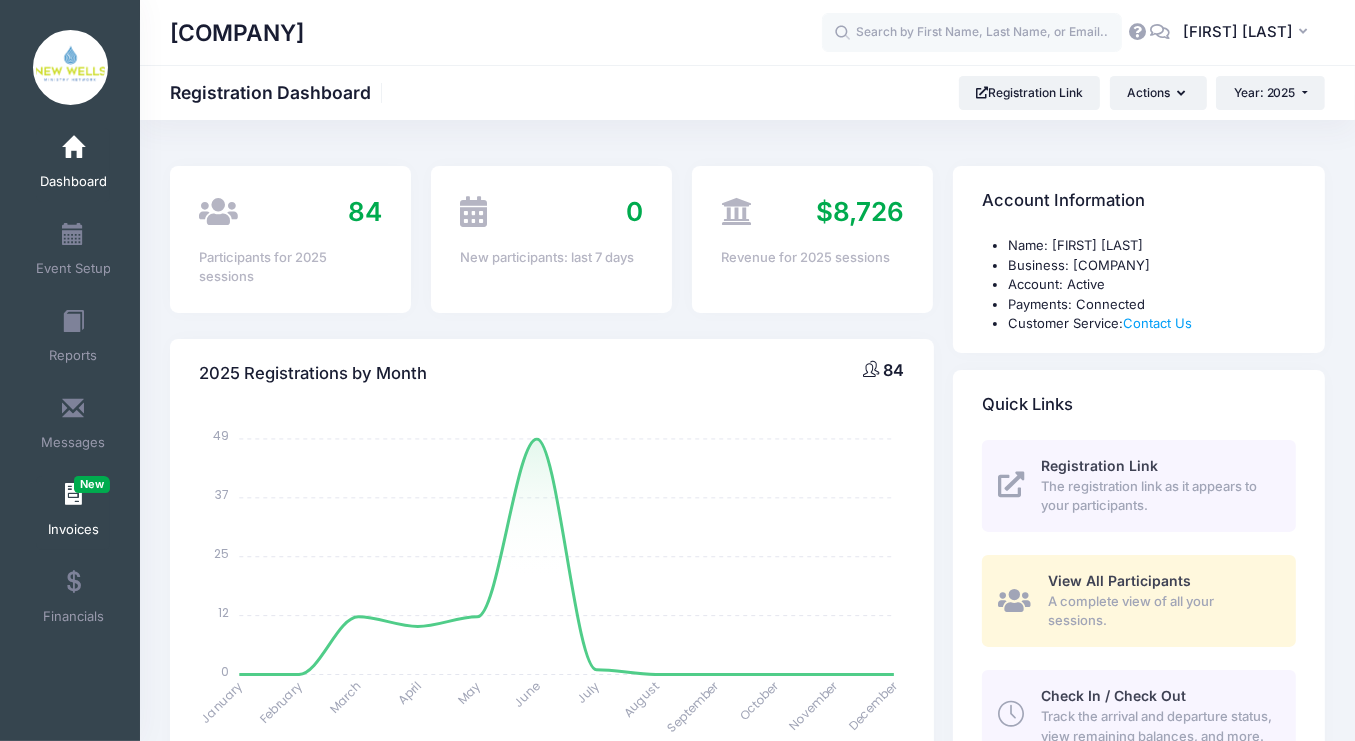 click at bounding box center (73, 495) 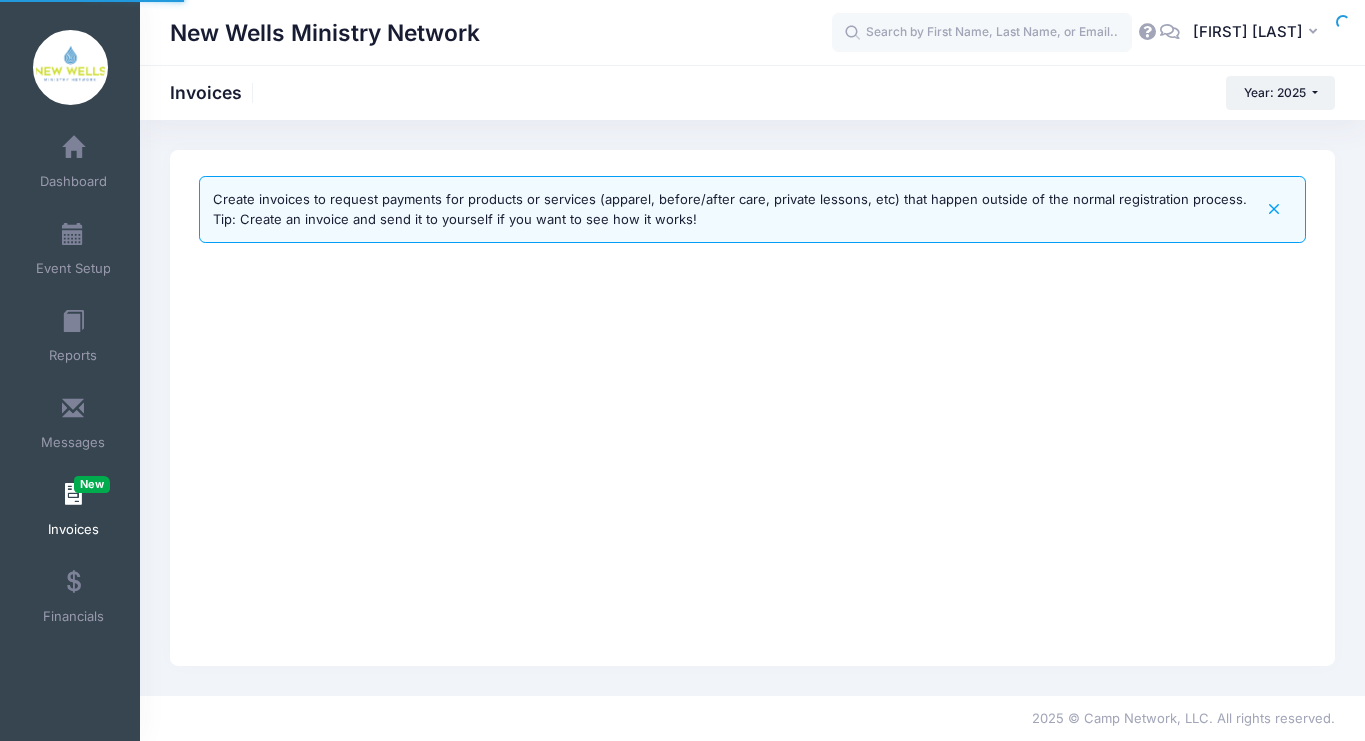 scroll, scrollTop: 0, scrollLeft: 0, axis: both 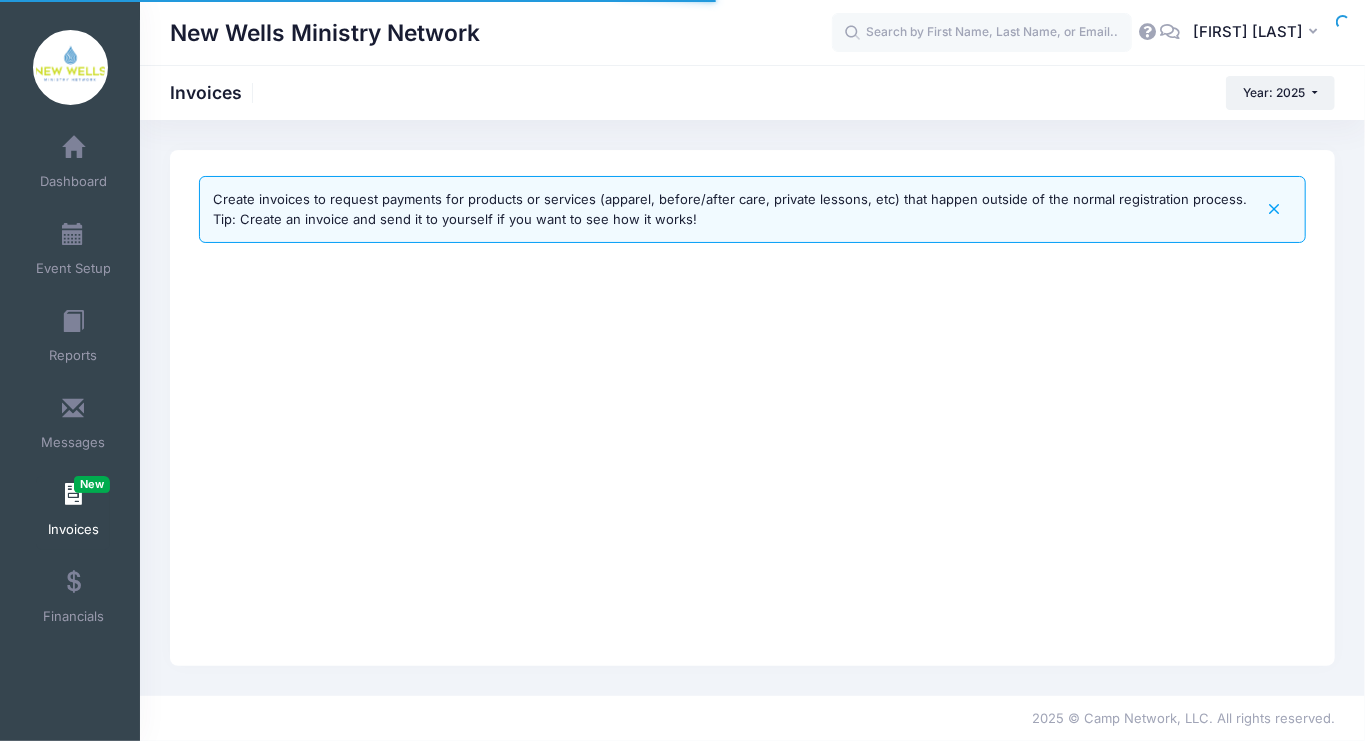 select 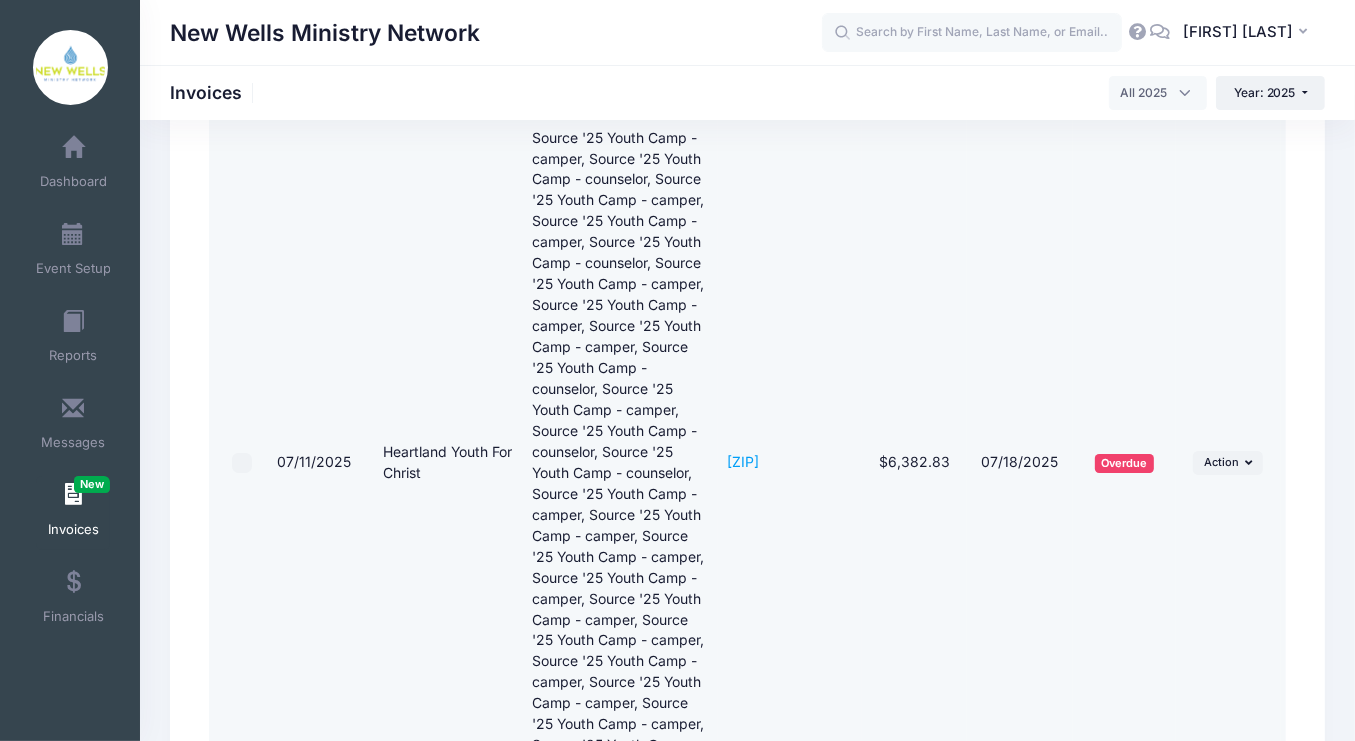 scroll, scrollTop: 242, scrollLeft: 0, axis: vertical 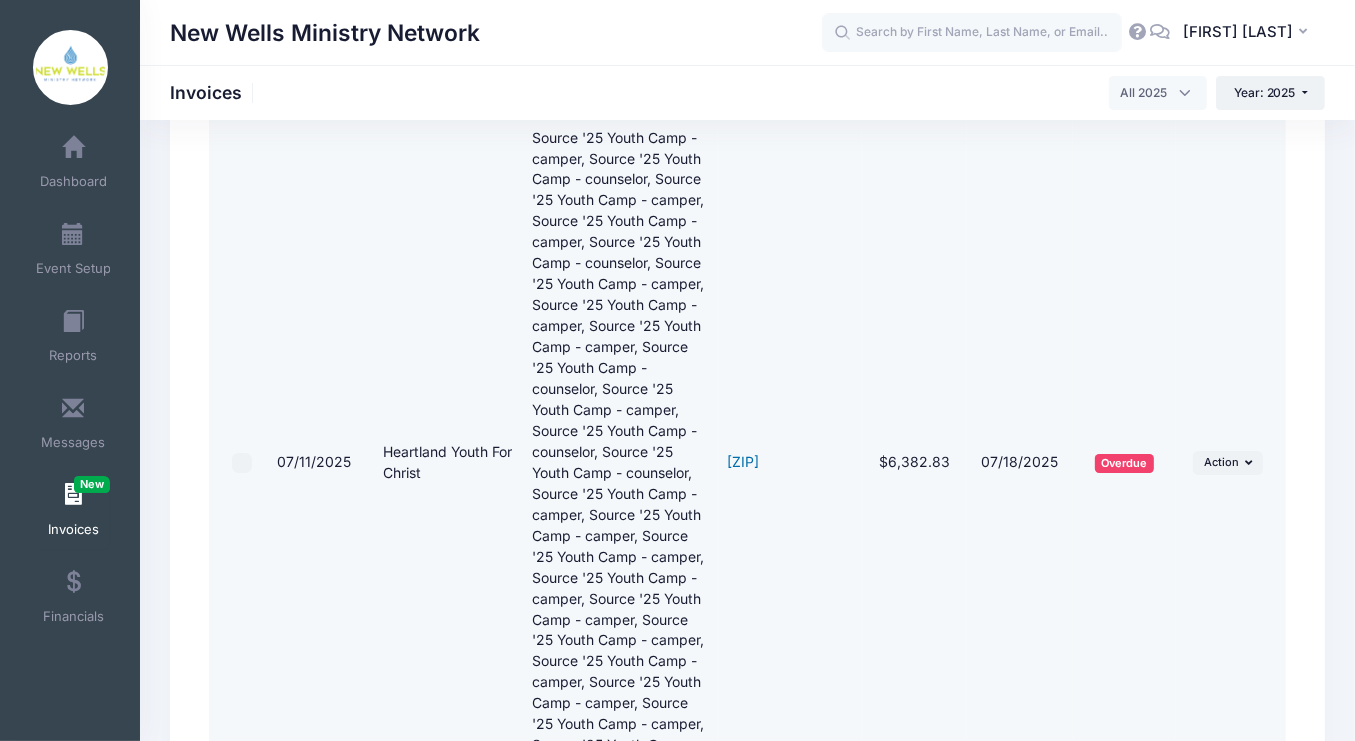 click on "481b1-d1a2d" at bounding box center [743, 461] 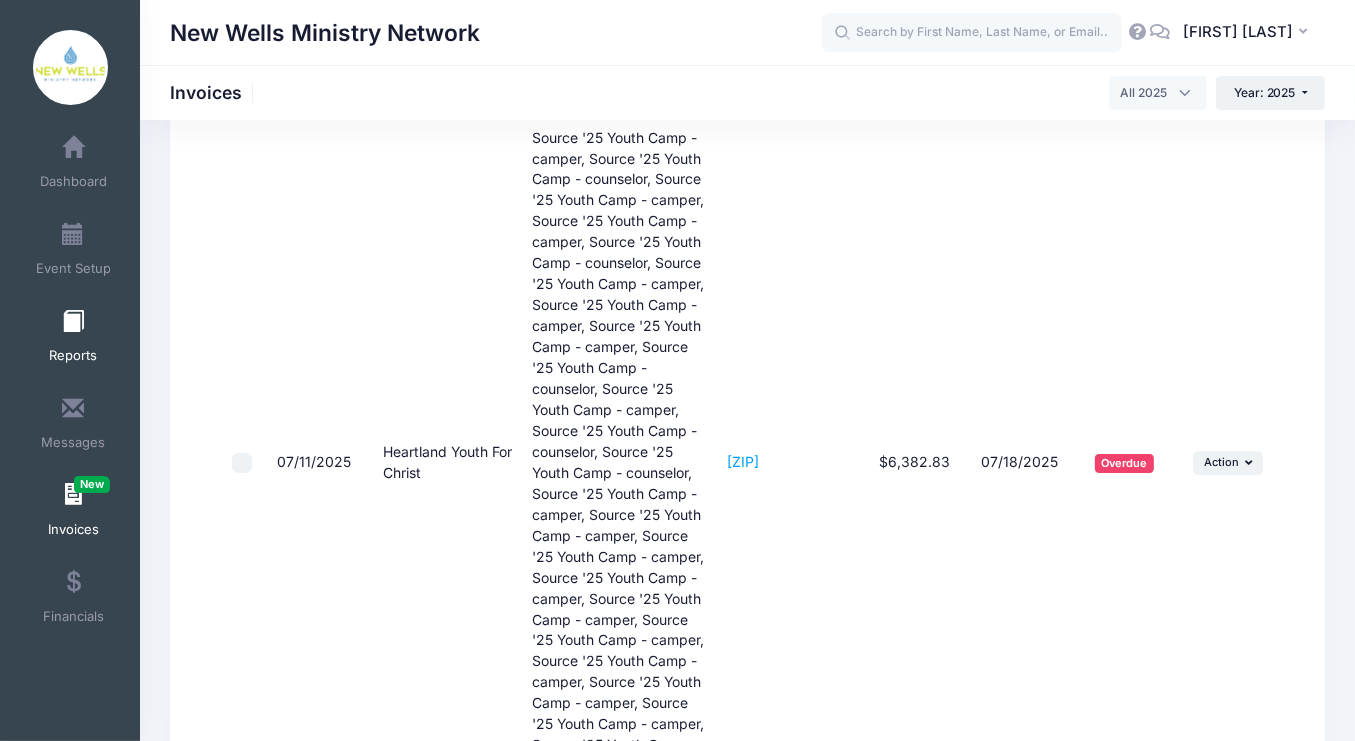 click on "Reports" at bounding box center [73, 356] 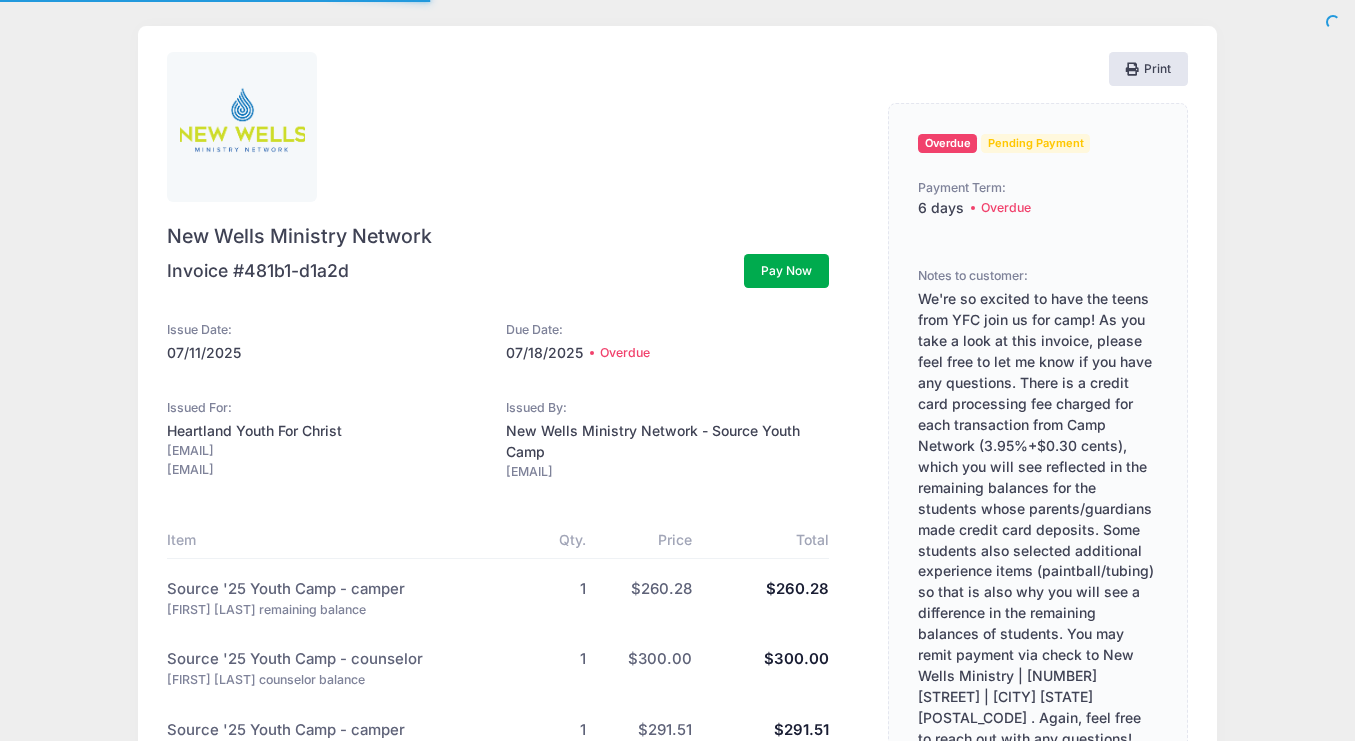 scroll, scrollTop: 0, scrollLeft: 0, axis: both 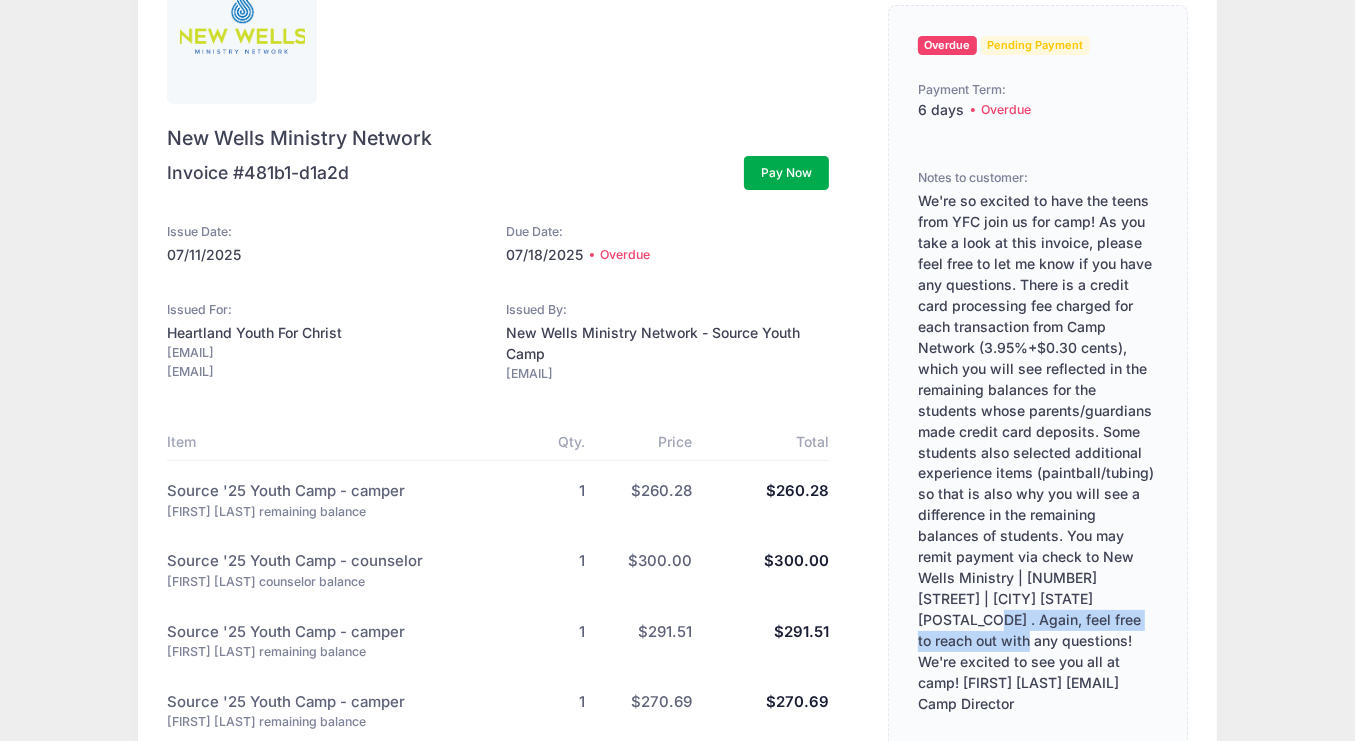 drag, startPoint x: 1025, startPoint y: 575, endPoint x: 1068, endPoint y: 594, distance: 47.010635 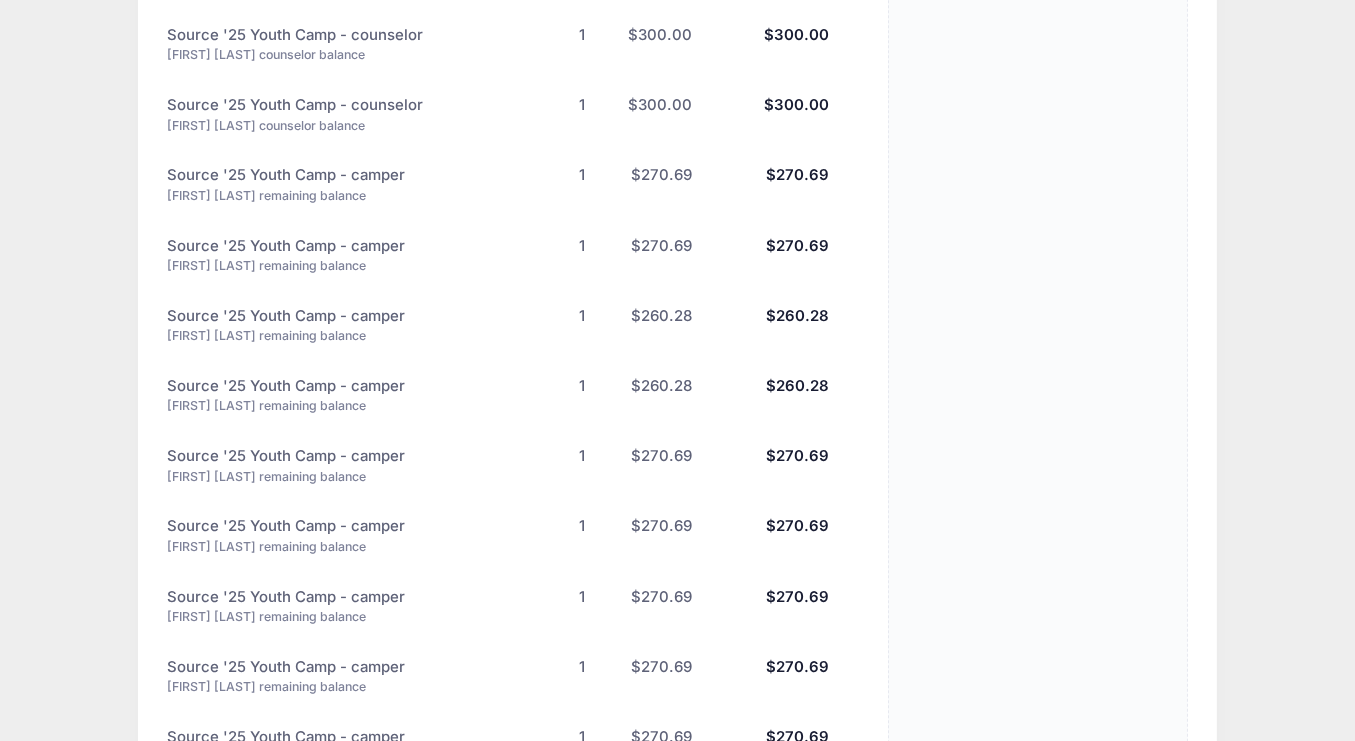 scroll, scrollTop: 1648, scrollLeft: 0, axis: vertical 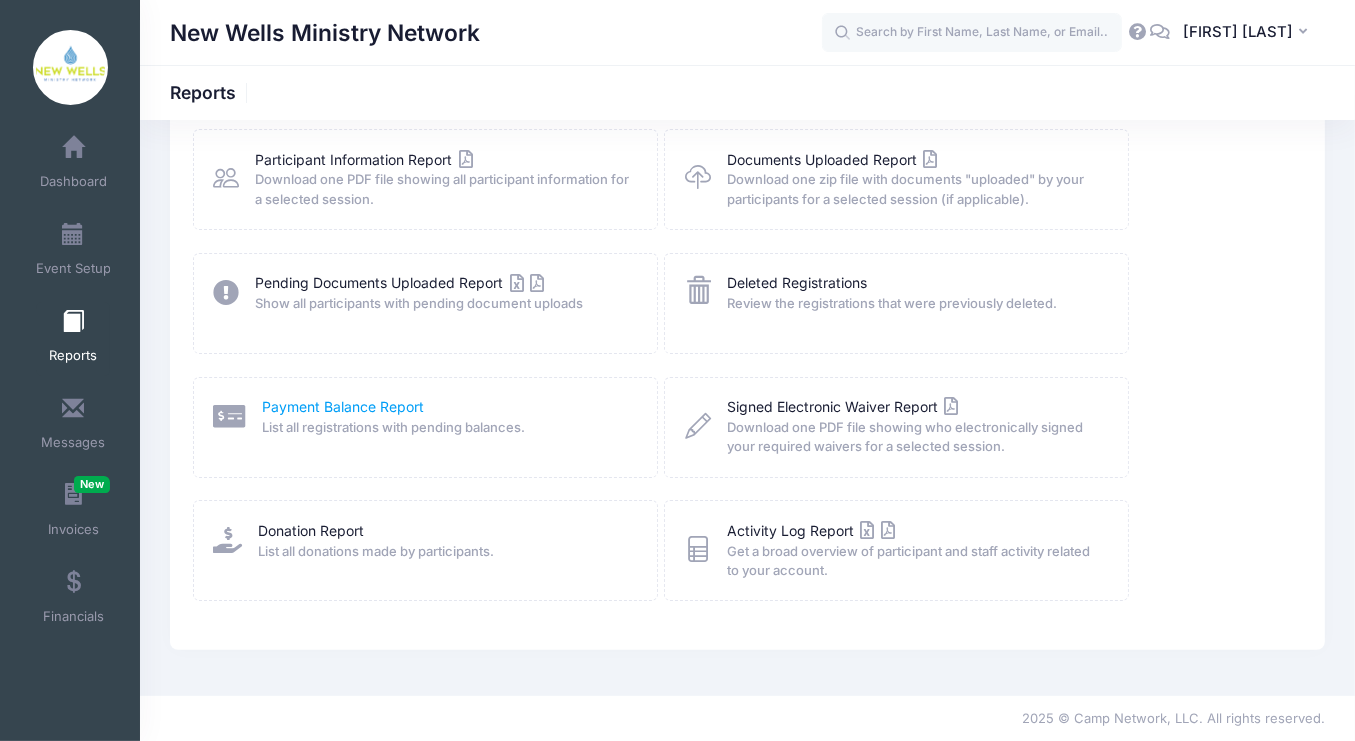 click on "Payment Balance Report" at bounding box center (344, 406) 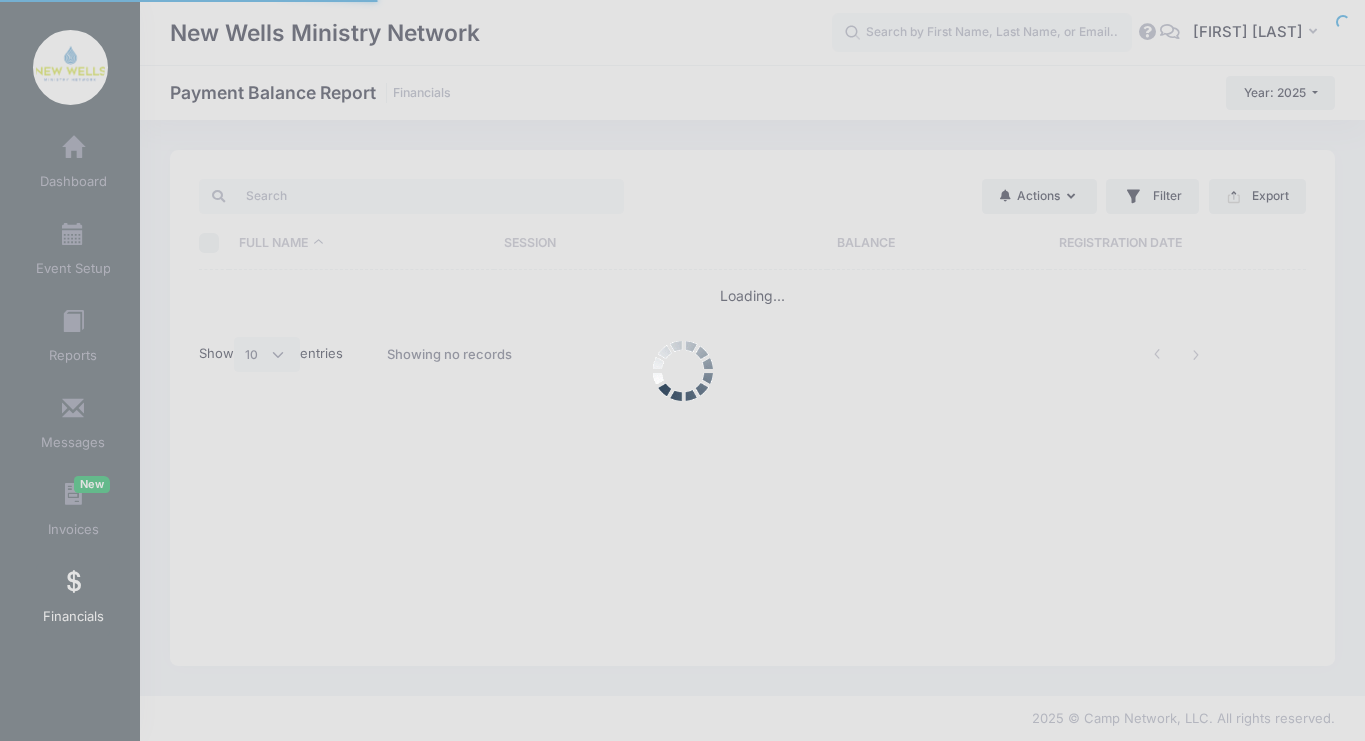 select on "10" 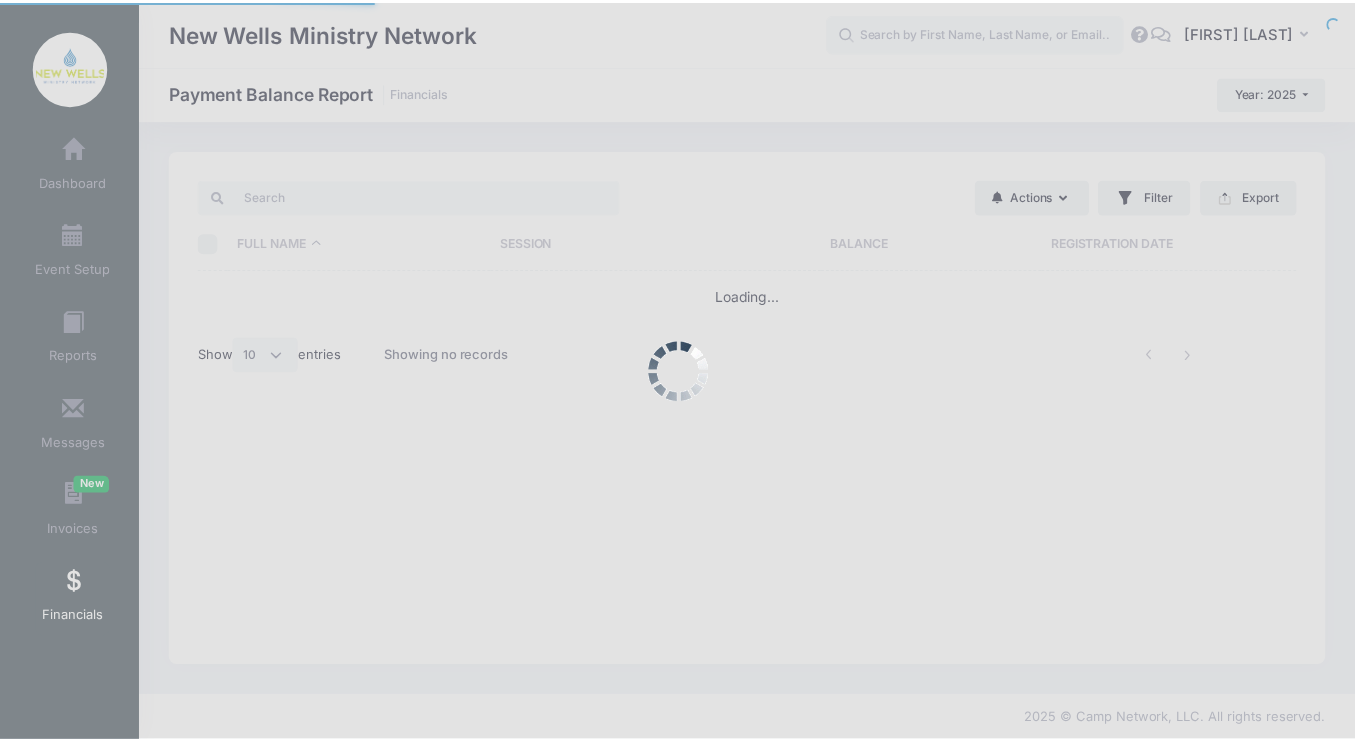 scroll, scrollTop: 0, scrollLeft: 0, axis: both 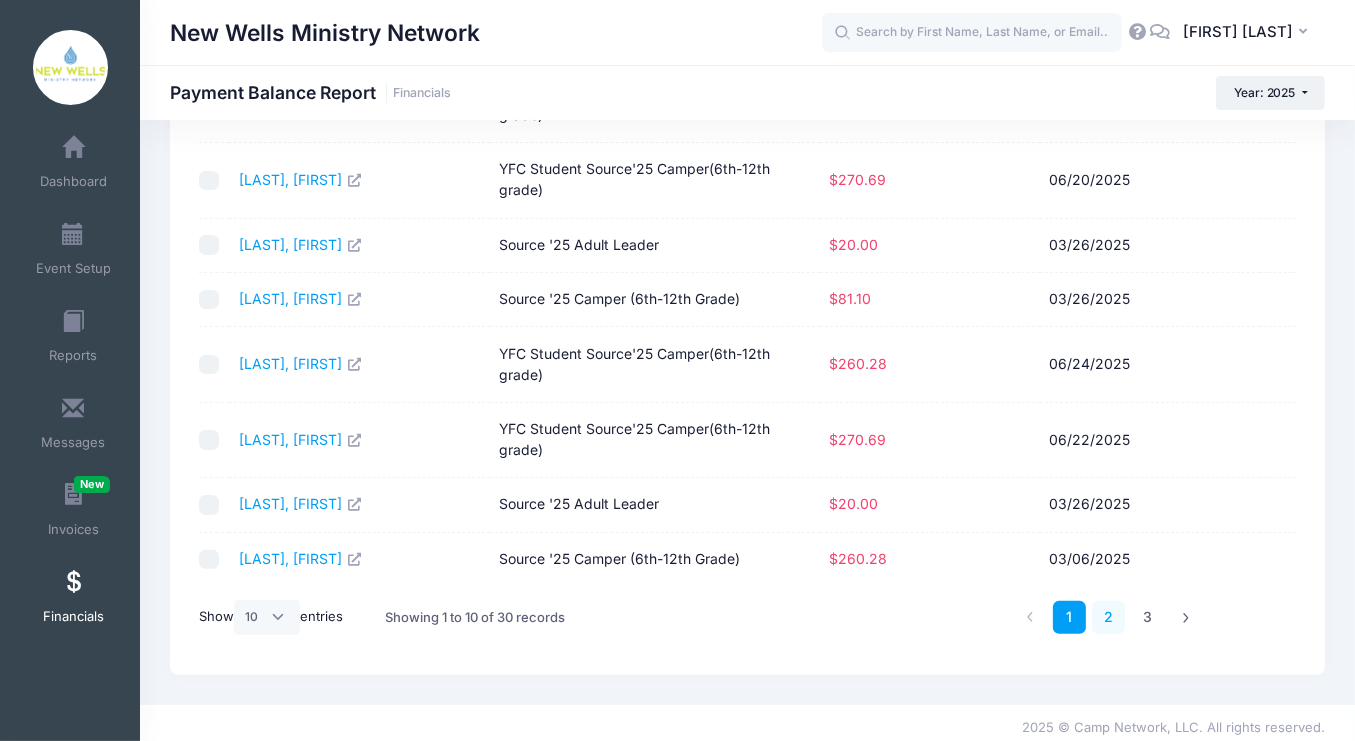 click on "2" at bounding box center (1108, 617) 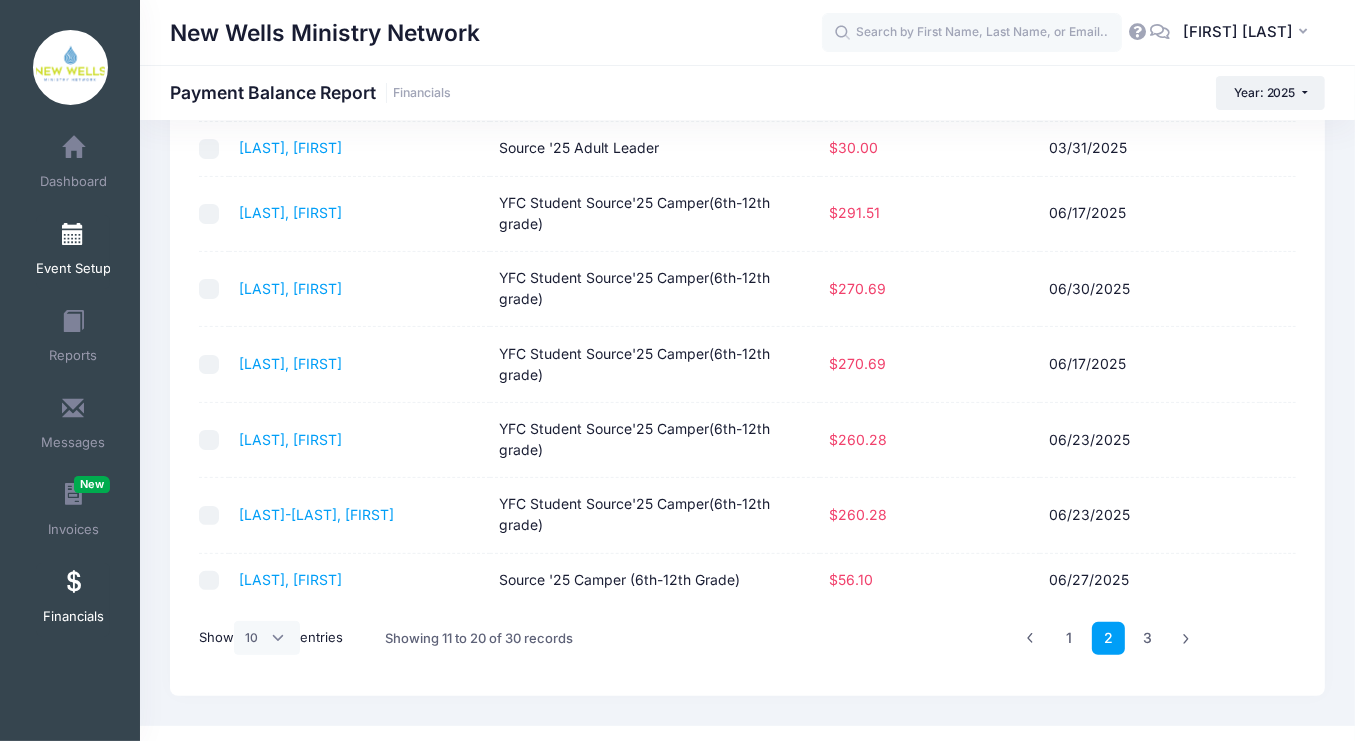 click on "Event Setup" at bounding box center (73, 269) 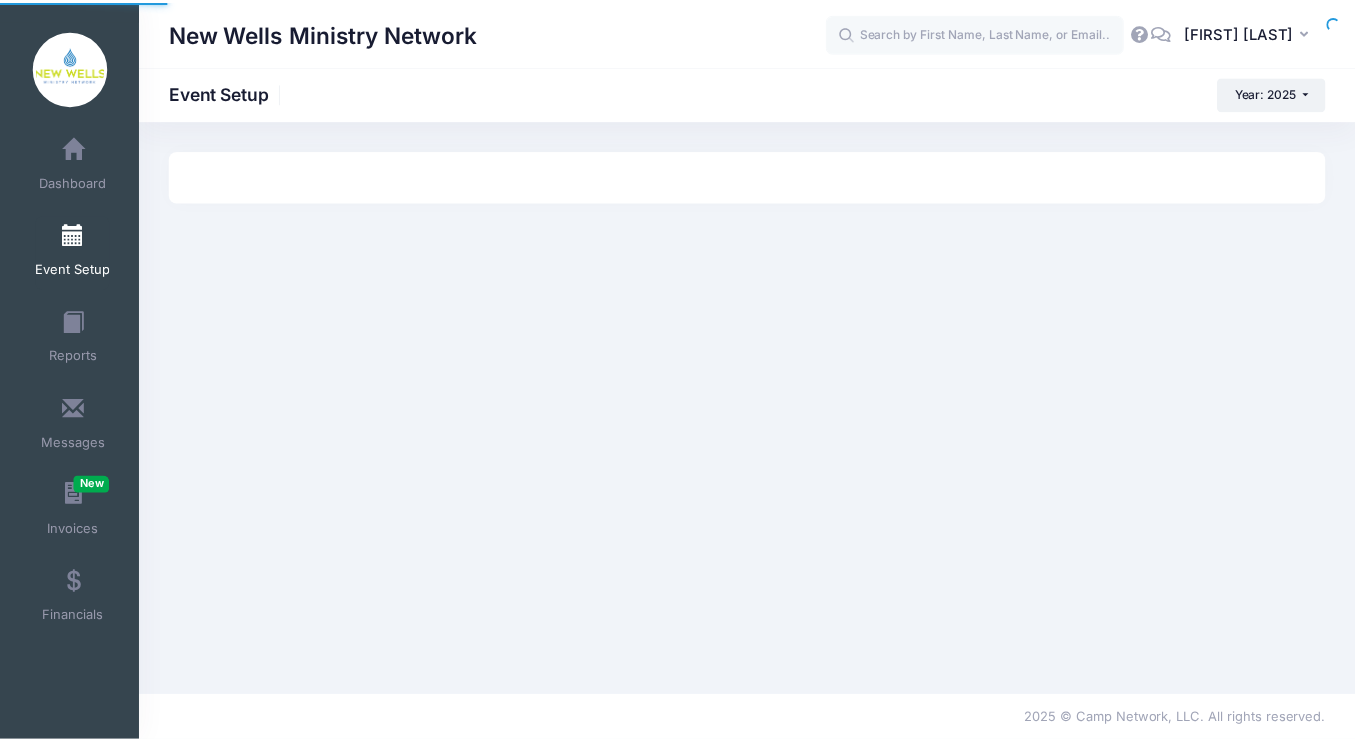 scroll, scrollTop: 0, scrollLeft: 0, axis: both 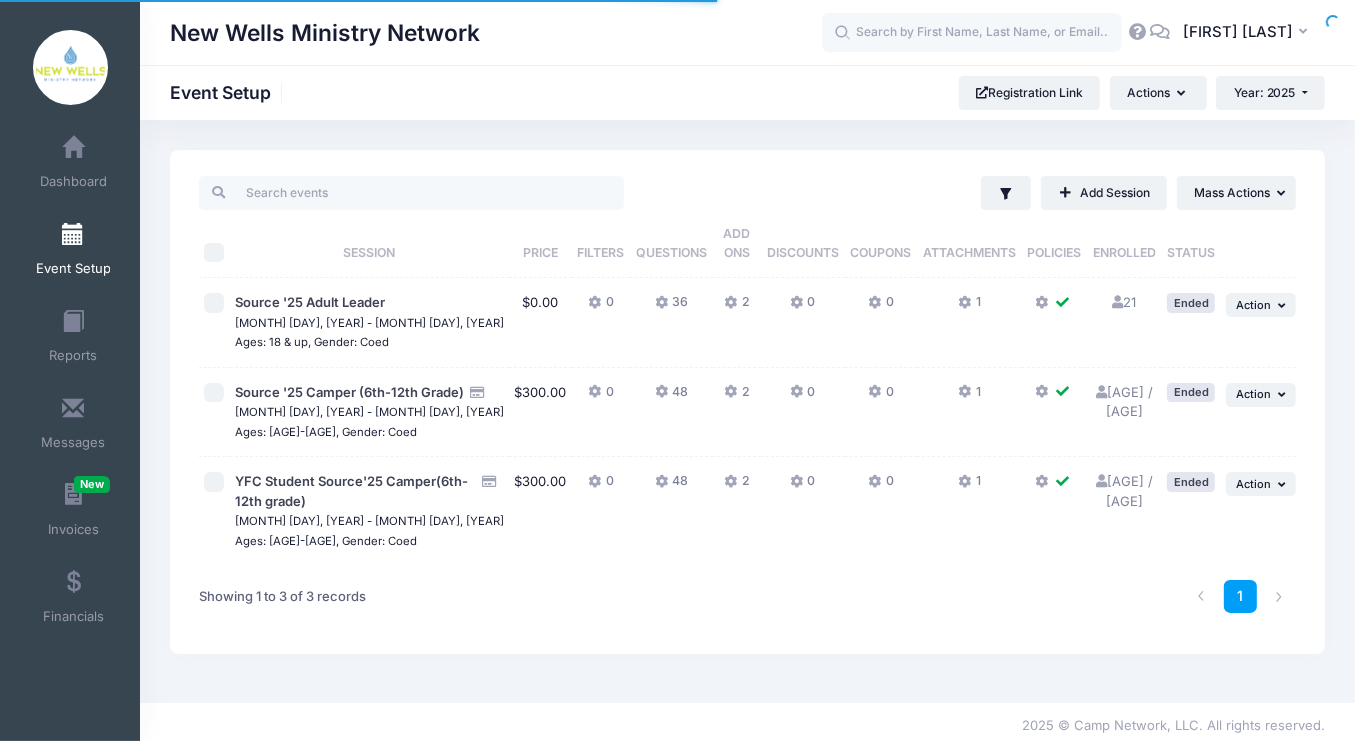 click on "Processing Request
Please wait...
Processing Request
Please wait...
Processing Request
Please wait...
Processing Request
Please wait...
New" at bounding box center (677, 370) 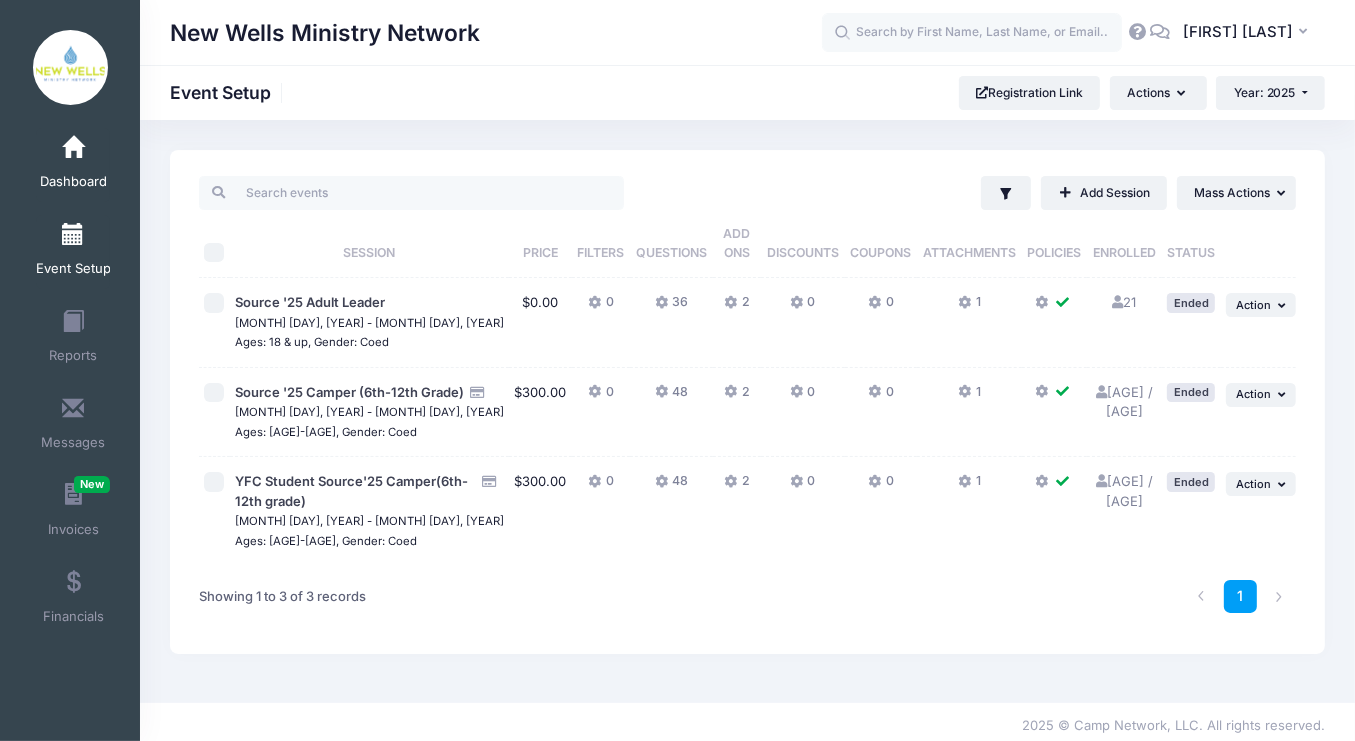 click on "Dashboard" at bounding box center [73, 182] 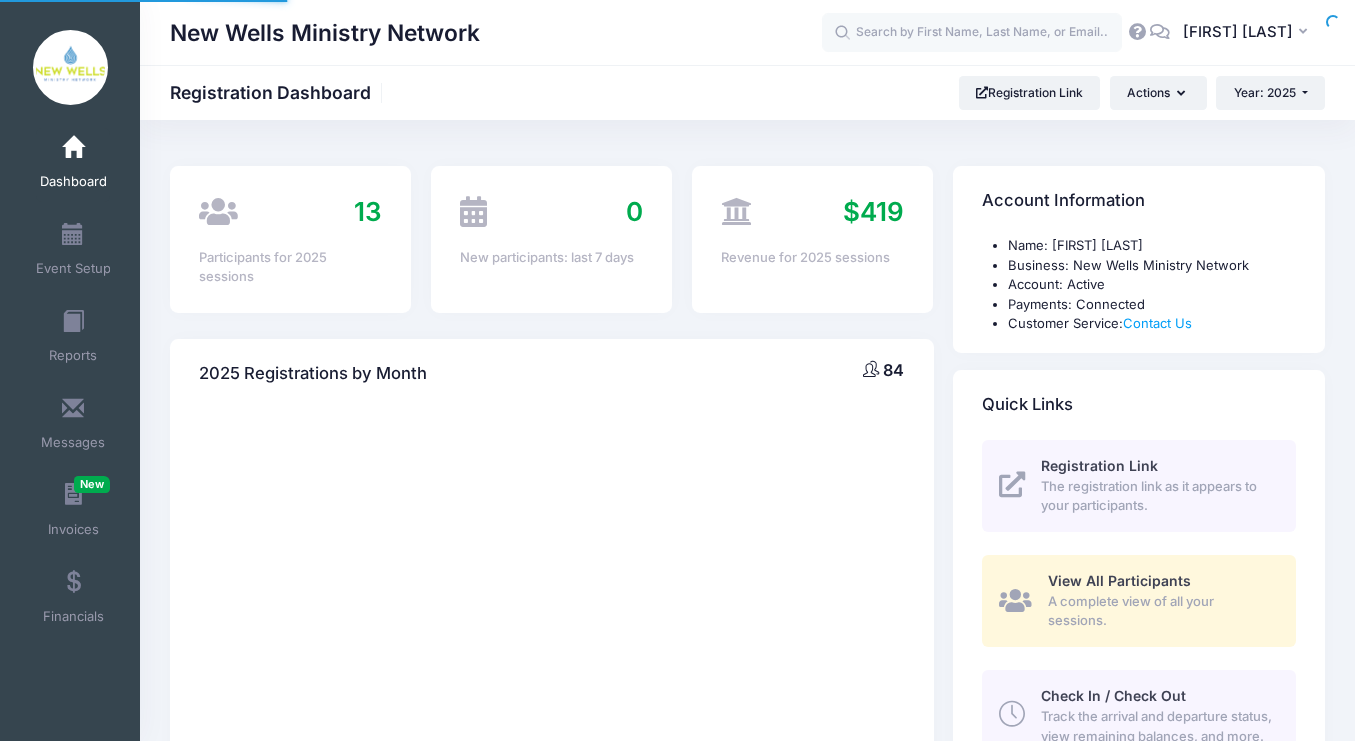 scroll, scrollTop: 0, scrollLeft: 0, axis: both 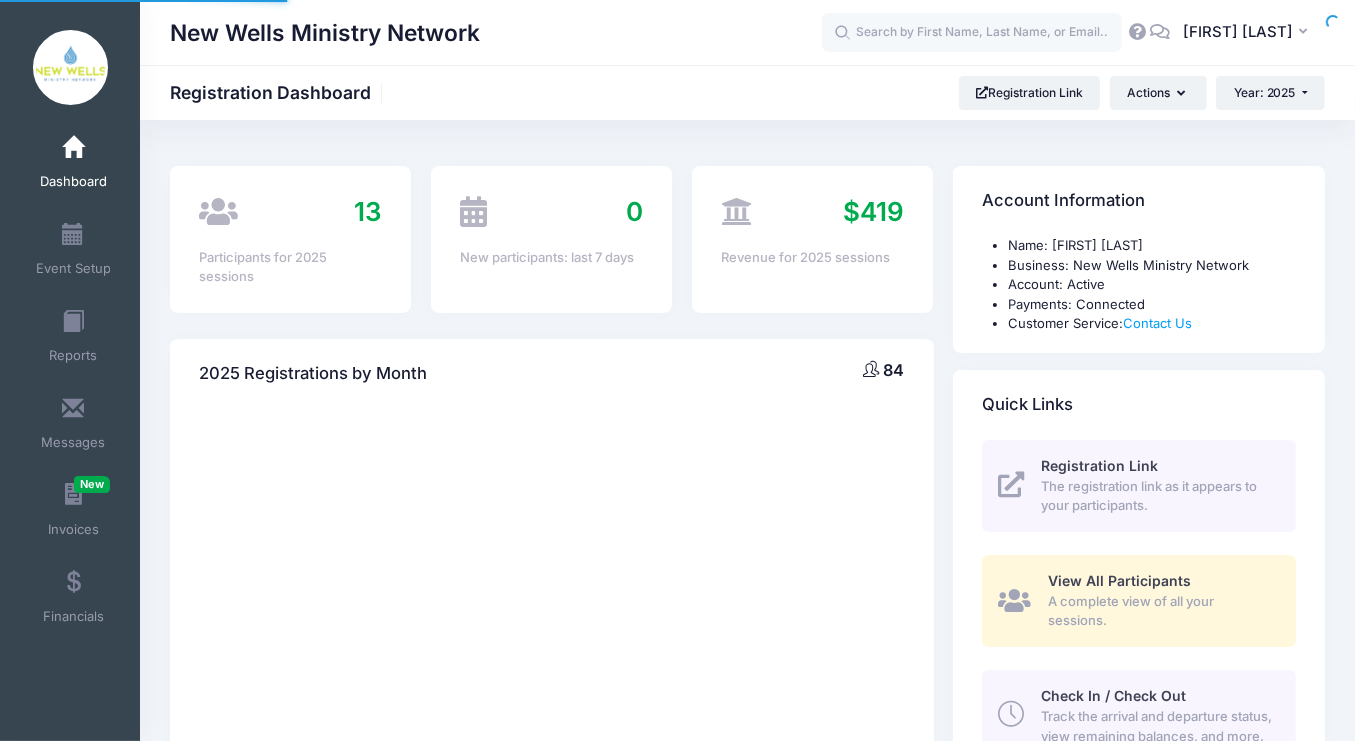 select 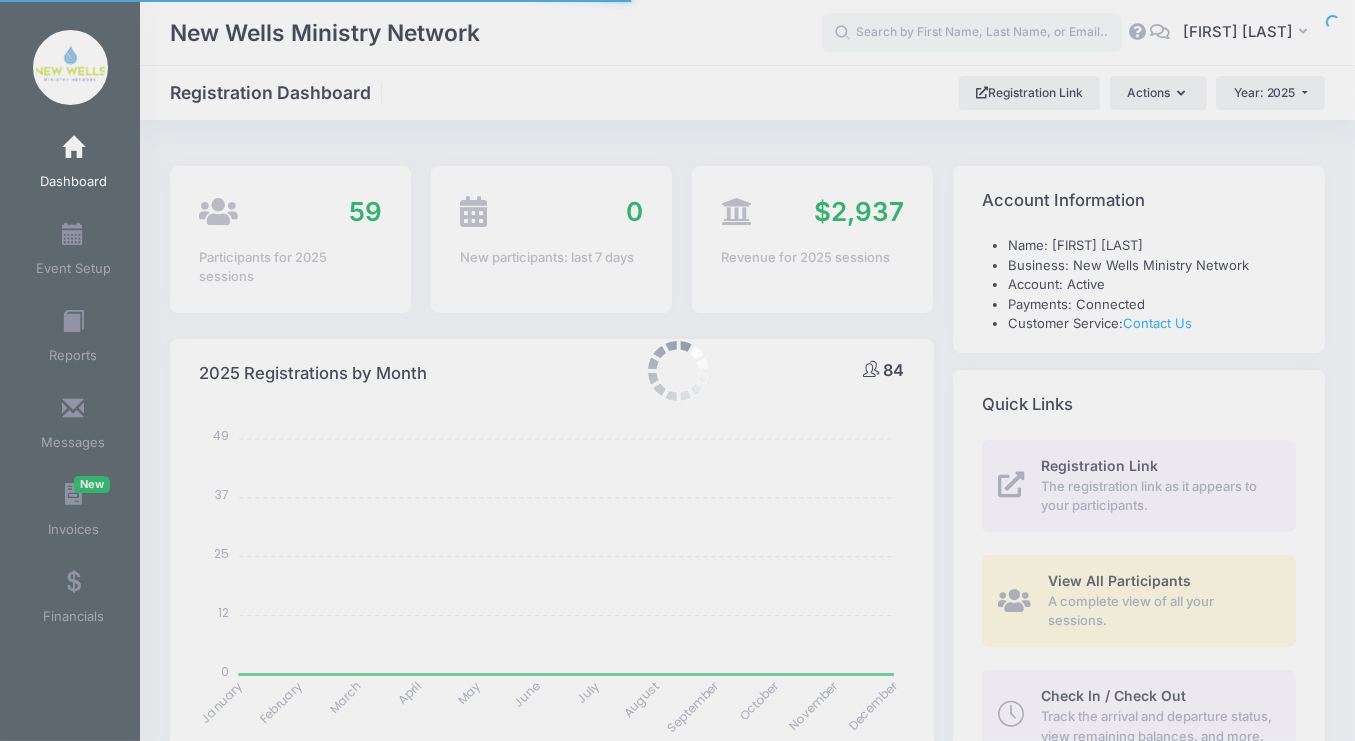 scroll, scrollTop: 0, scrollLeft: 0, axis: both 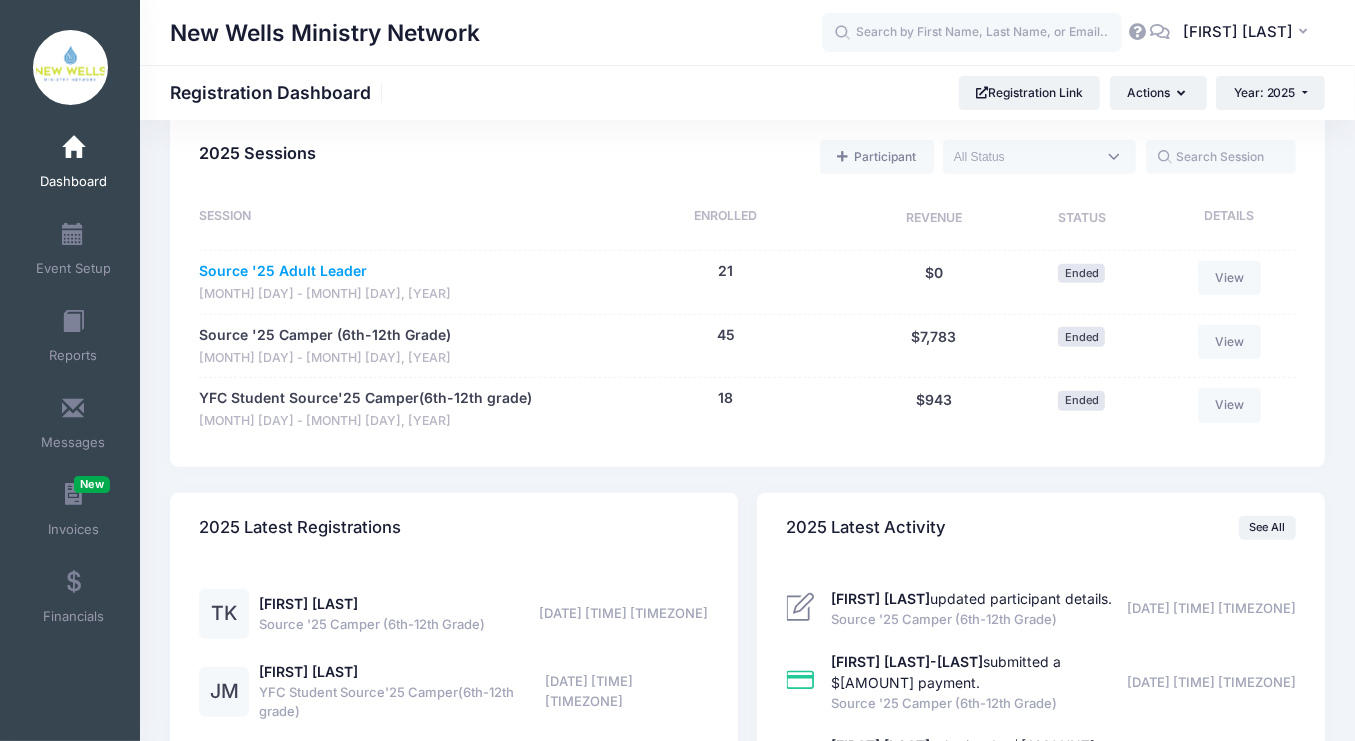 click on "Source '25 Adult Leader" at bounding box center [283, 271] 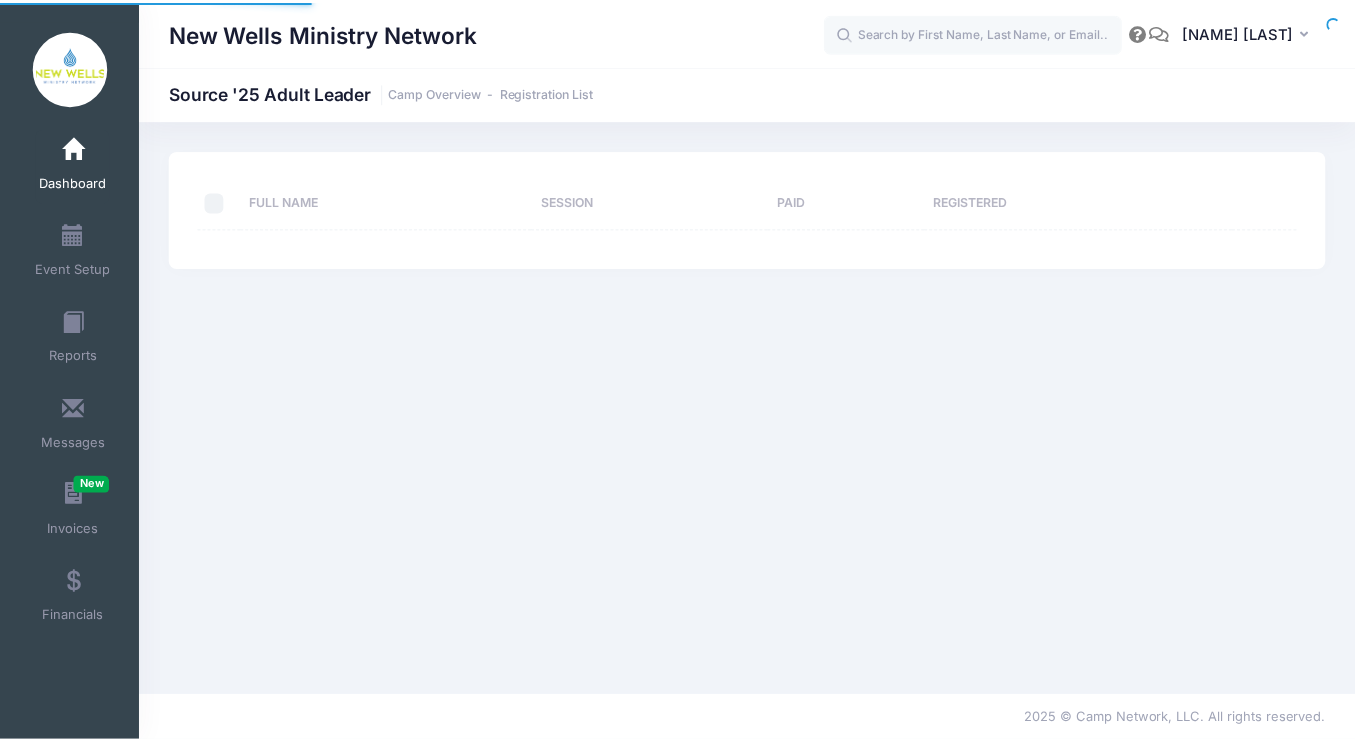 scroll, scrollTop: 0, scrollLeft: 0, axis: both 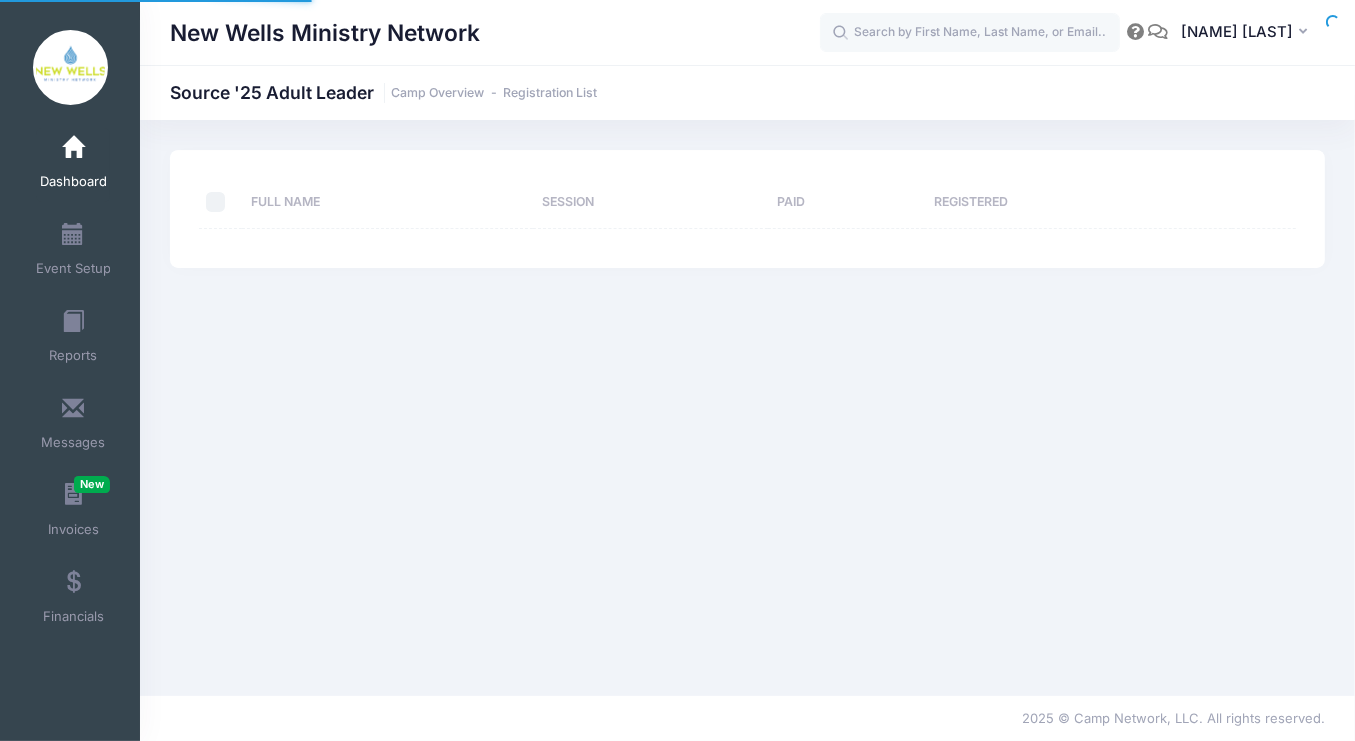 select on "10" 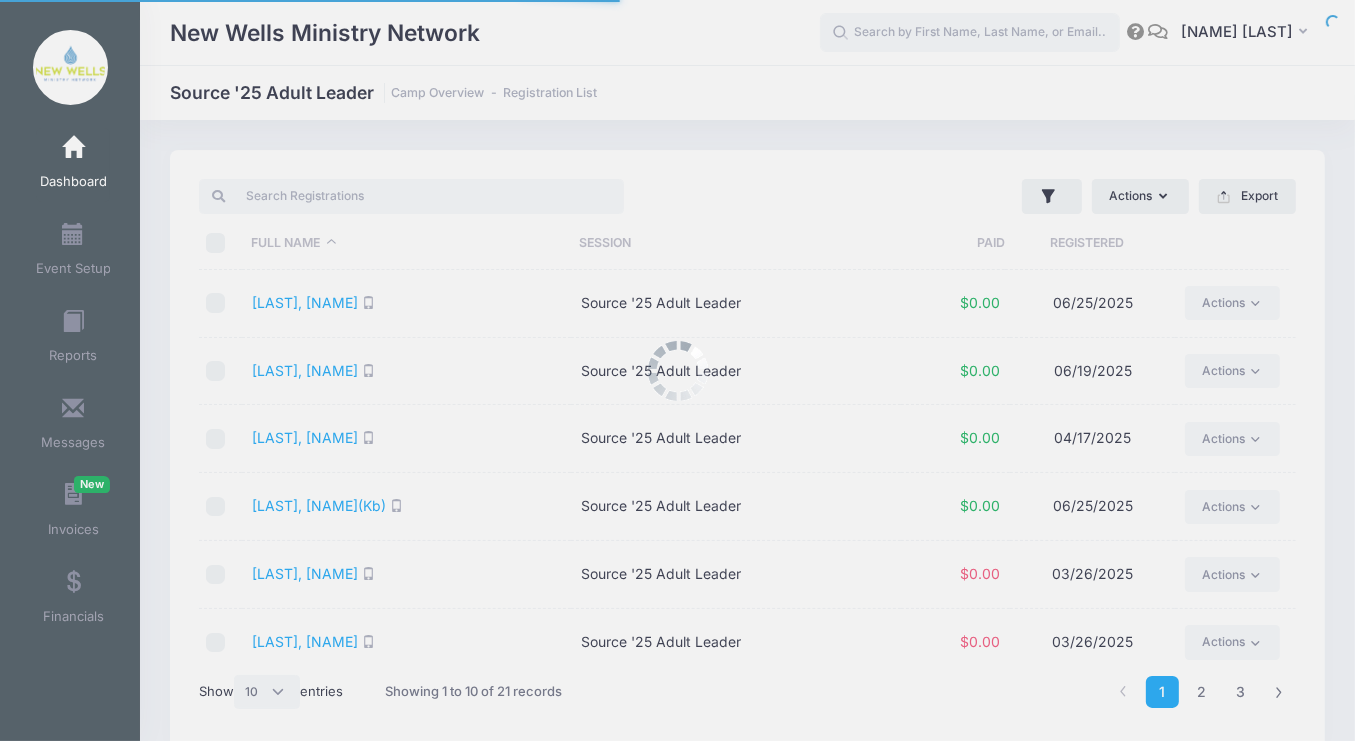scroll, scrollTop: 0, scrollLeft: 0, axis: both 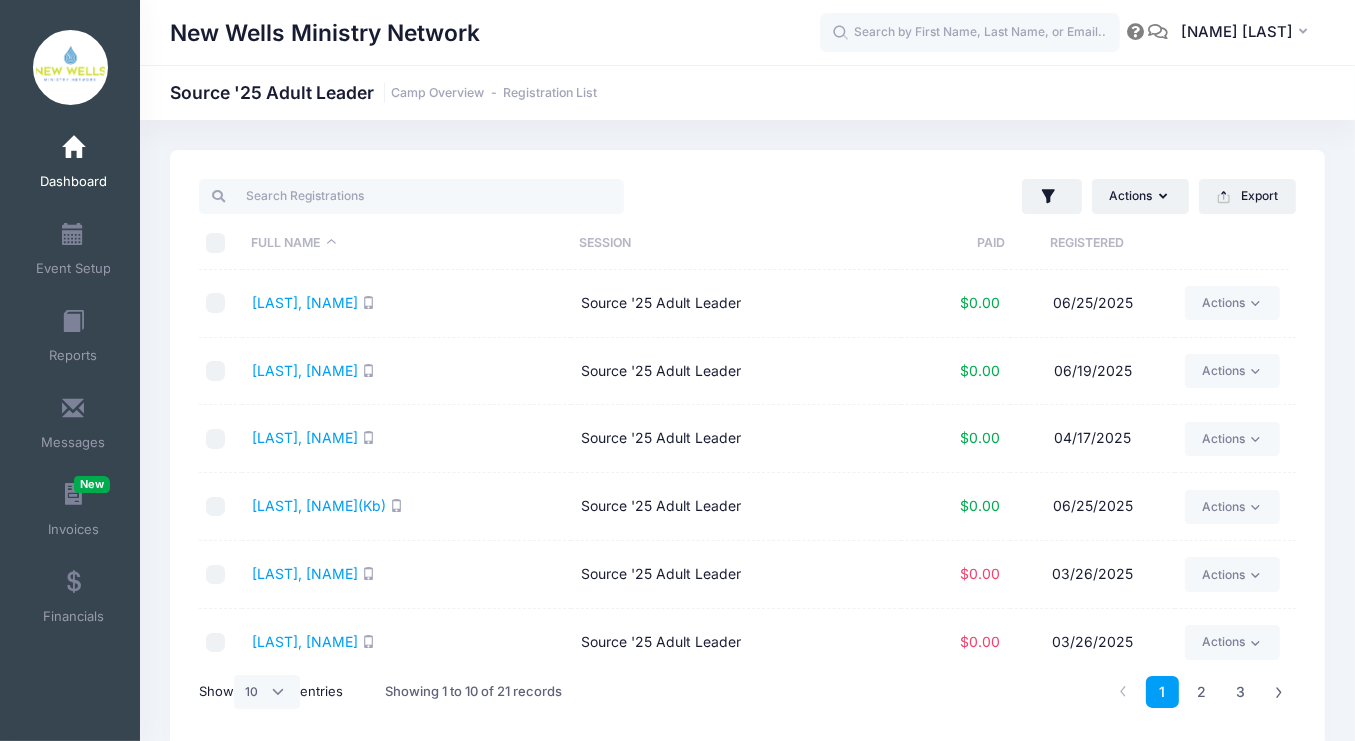 click on "Source '25 Adult Leader" at bounding box center (735, 575) 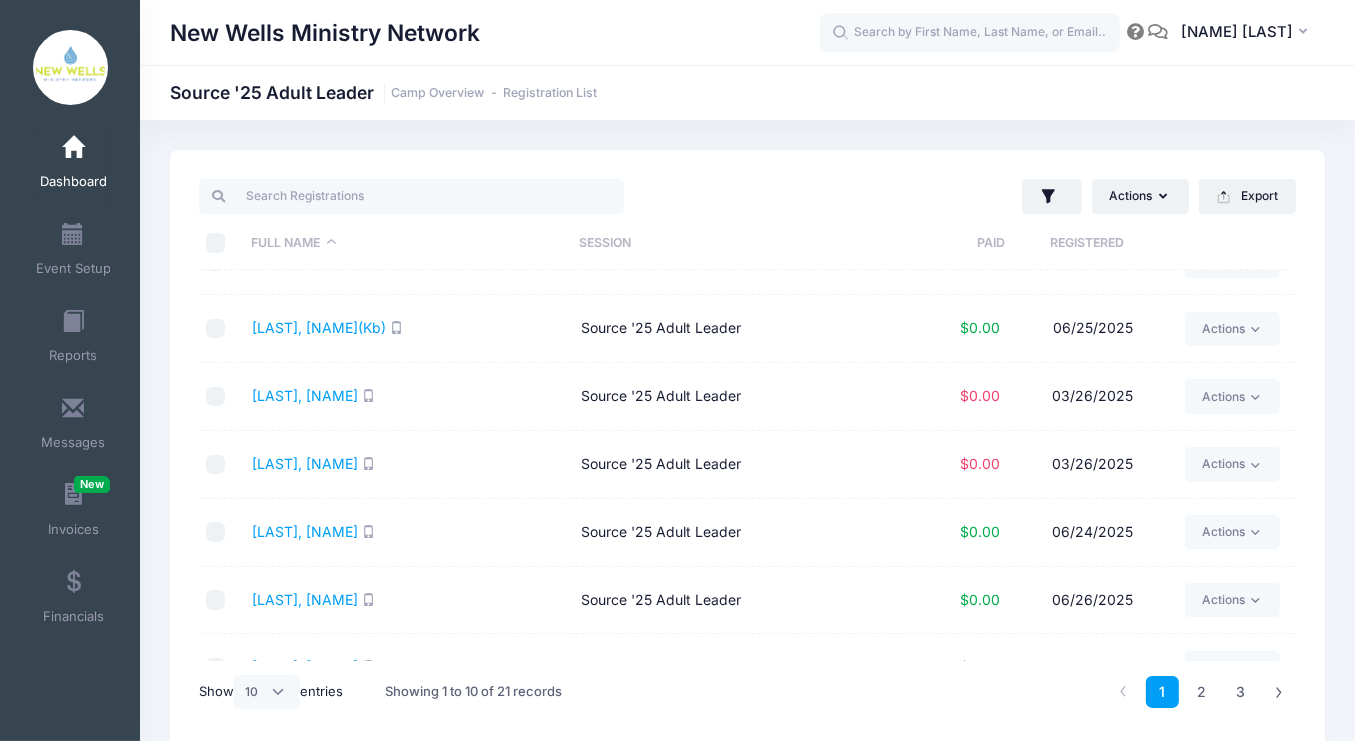 scroll, scrollTop: 282, scrollLeft: 0, axis: vertical 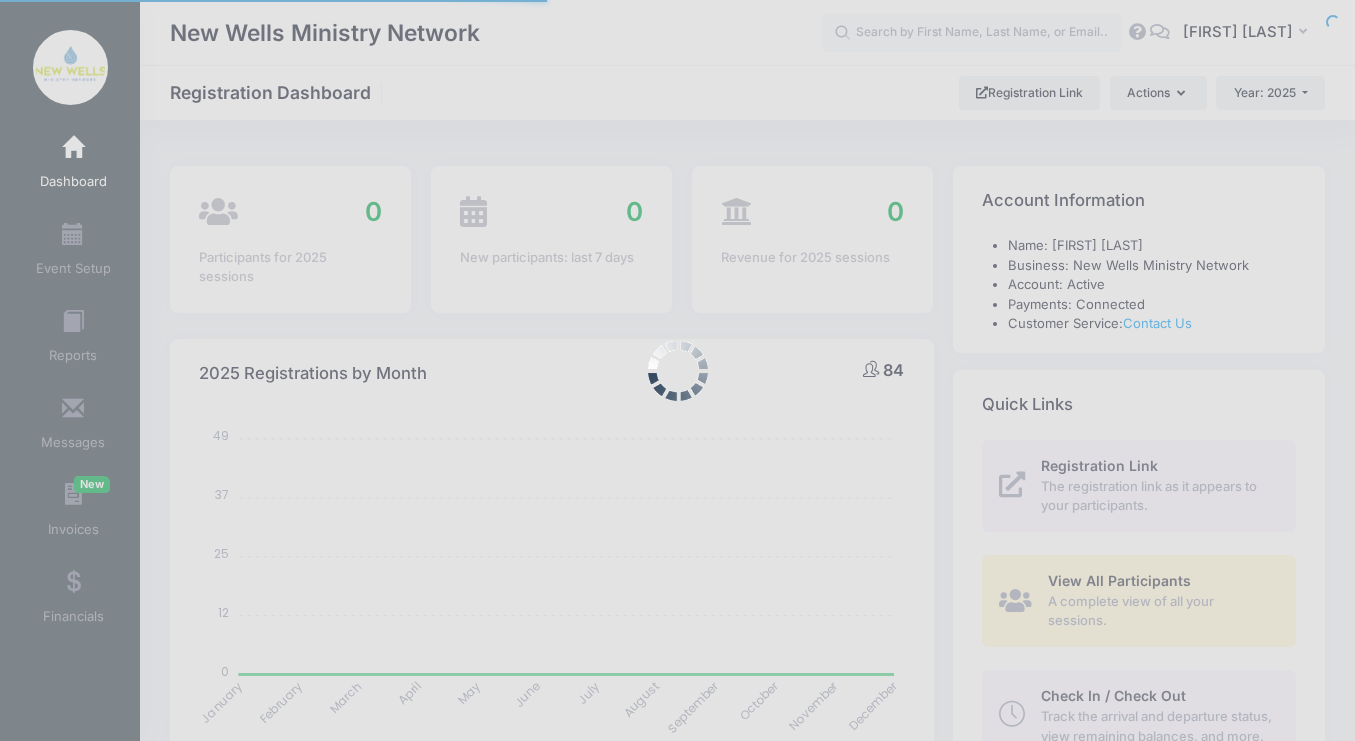 select 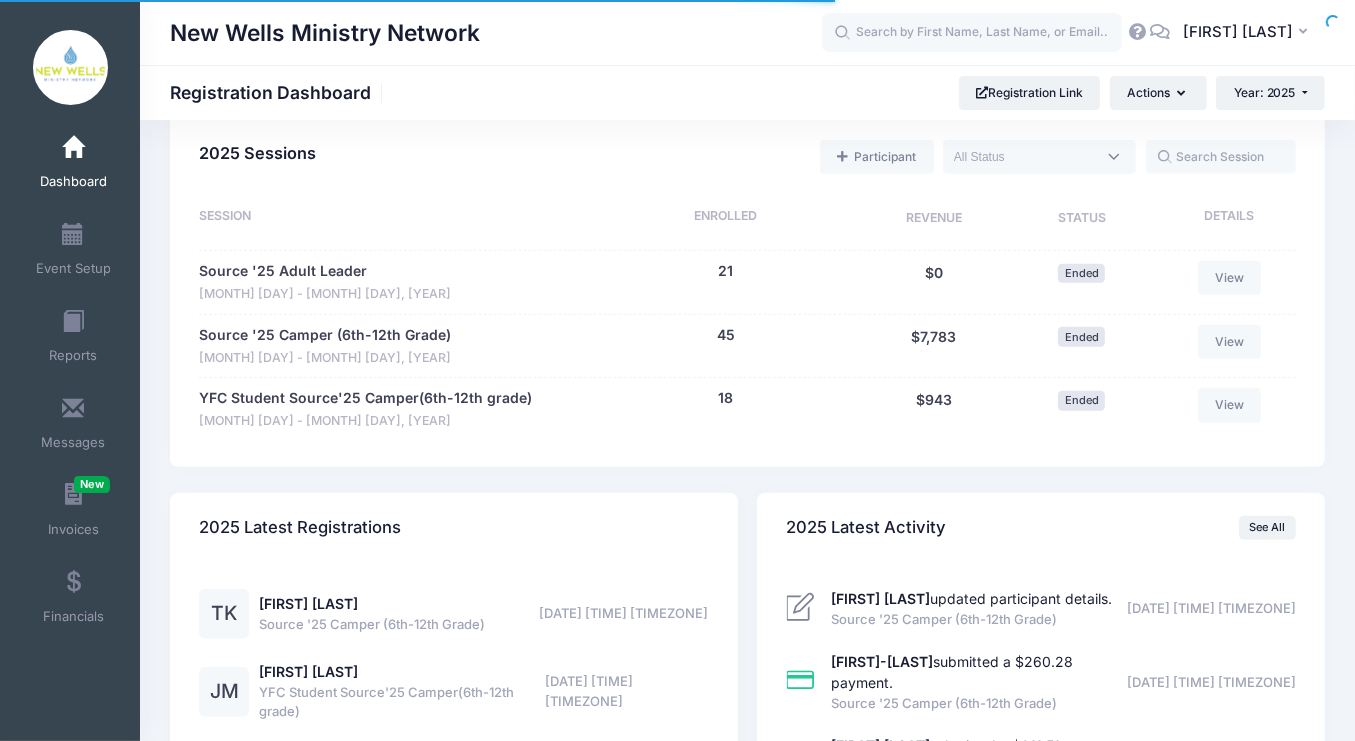 scroll, scrollTop: 934, scrollLeft: 0, axis: vertical 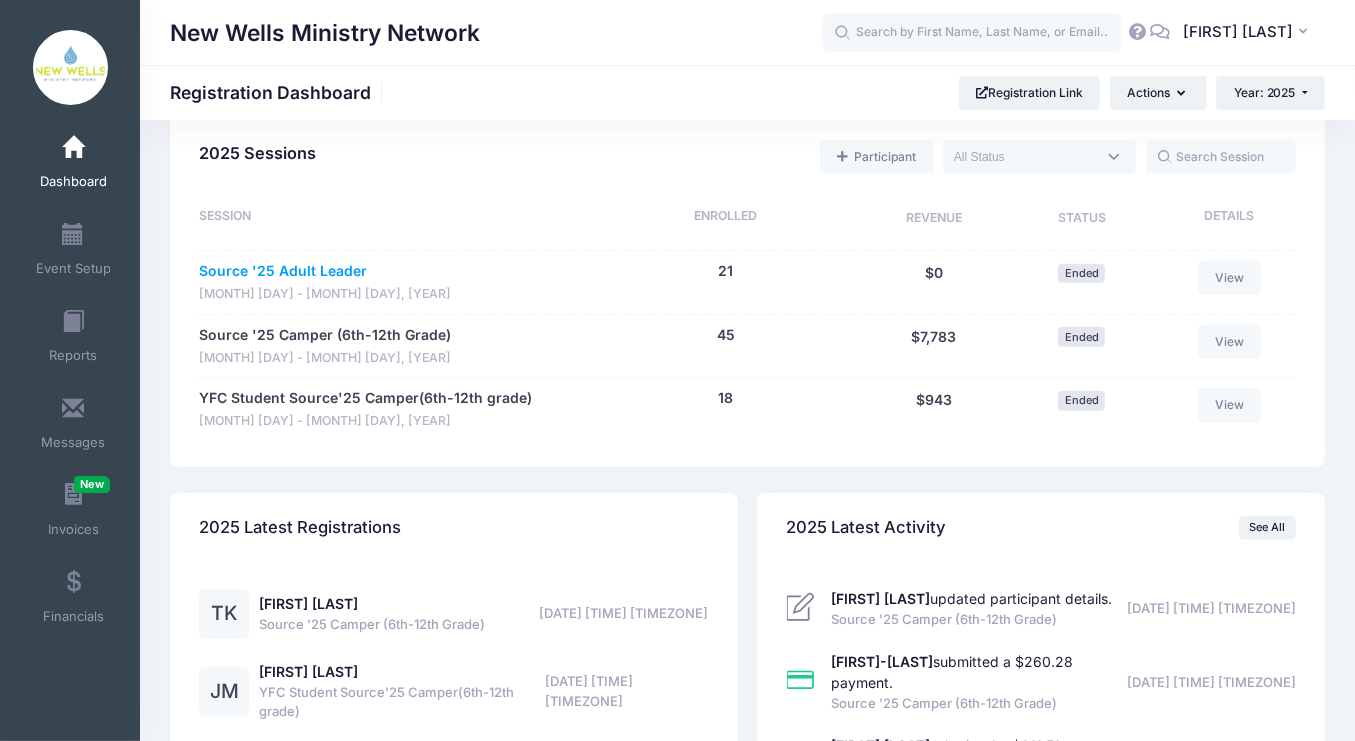 click on "Source '25 Adult Leader" at bounding box center [283, 271] 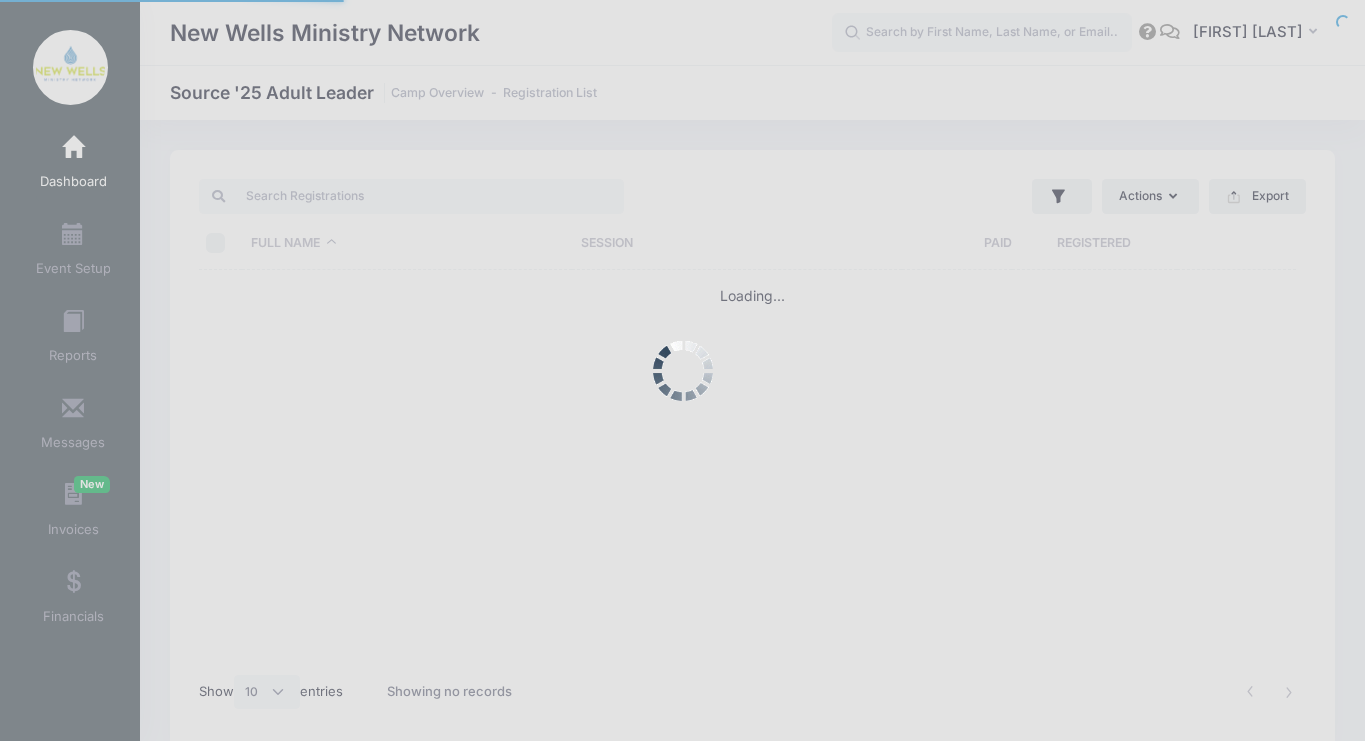 select on "10" 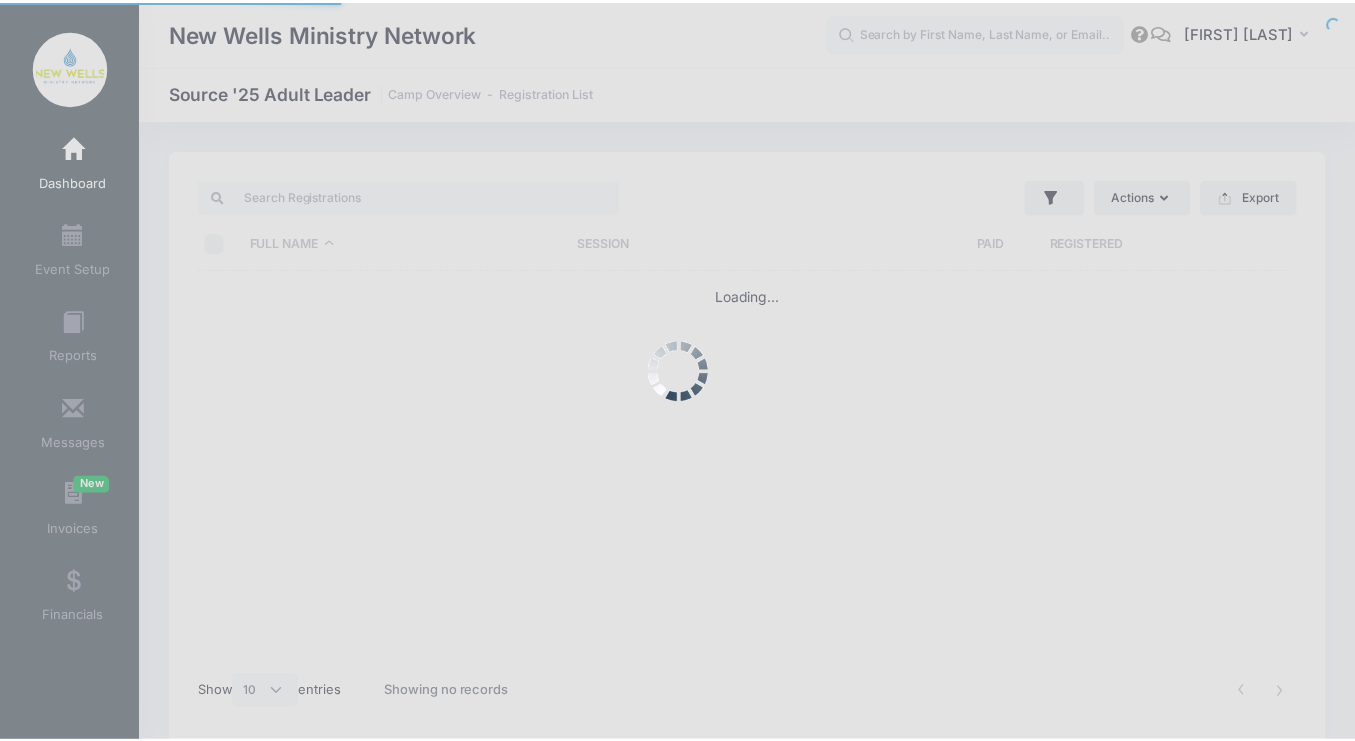 scroll, scrollTop: 0, scrollLeft: 0, axis: both 